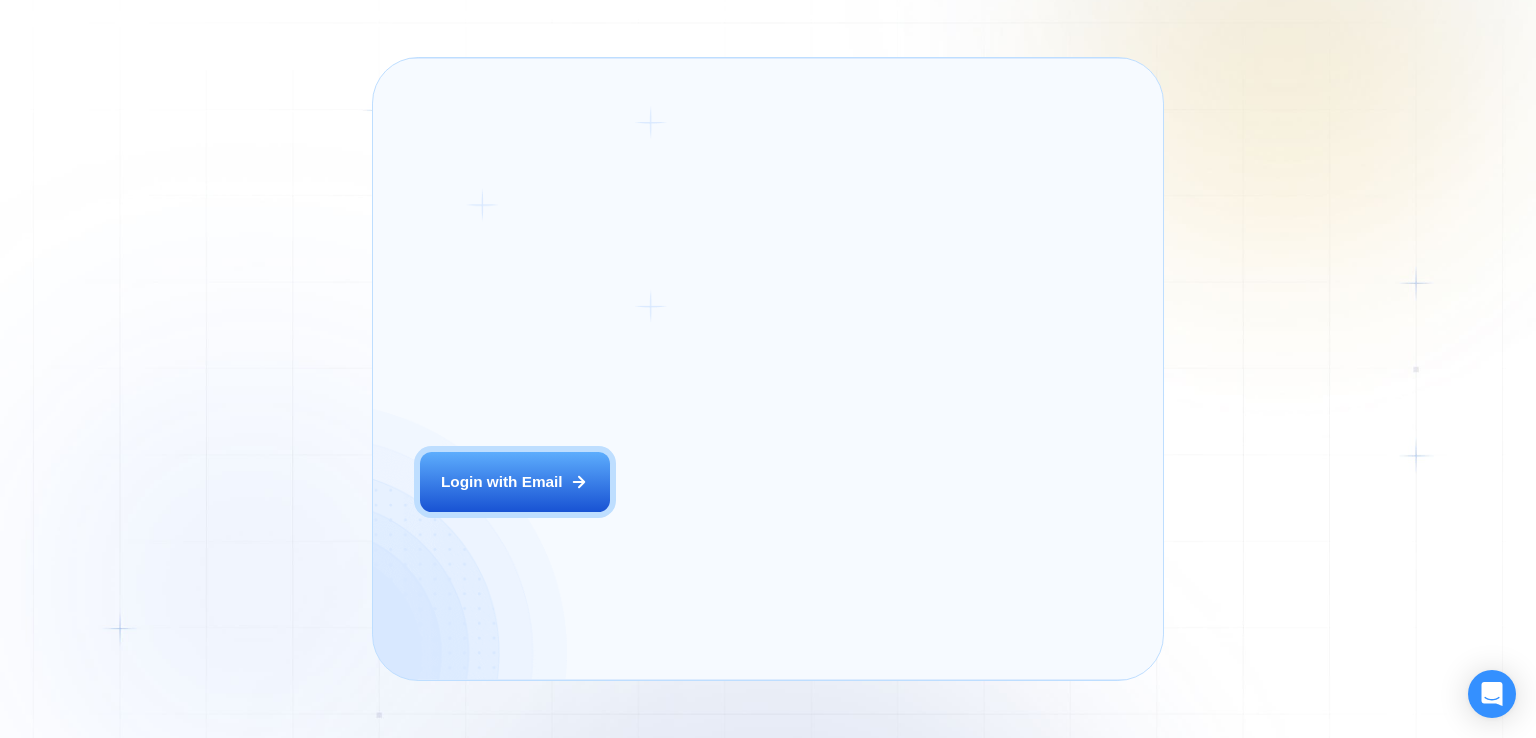 scroll, scrollTop: 0, scrollLeft: 0, axis: both 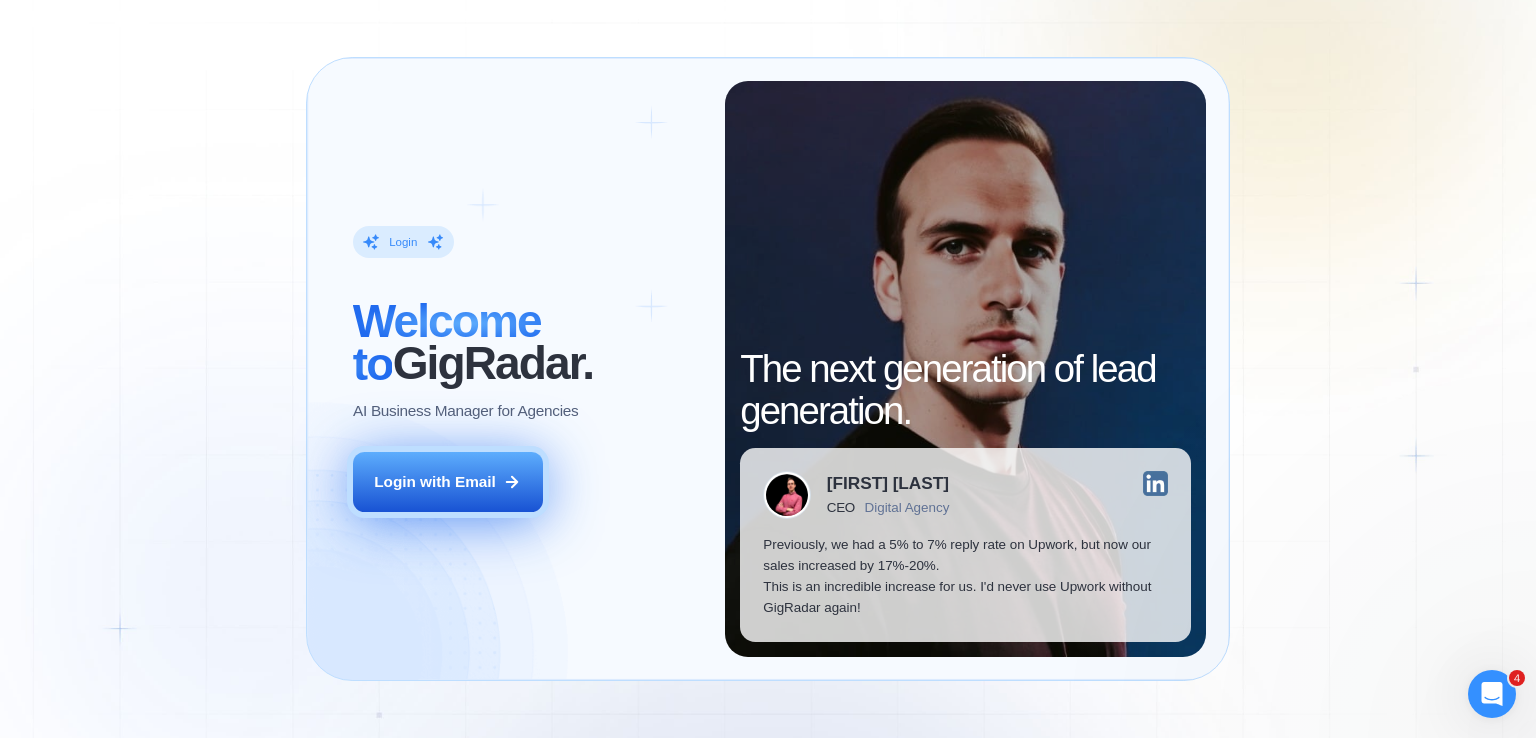 click on "Login with Email" at bounding box center [435, 481] 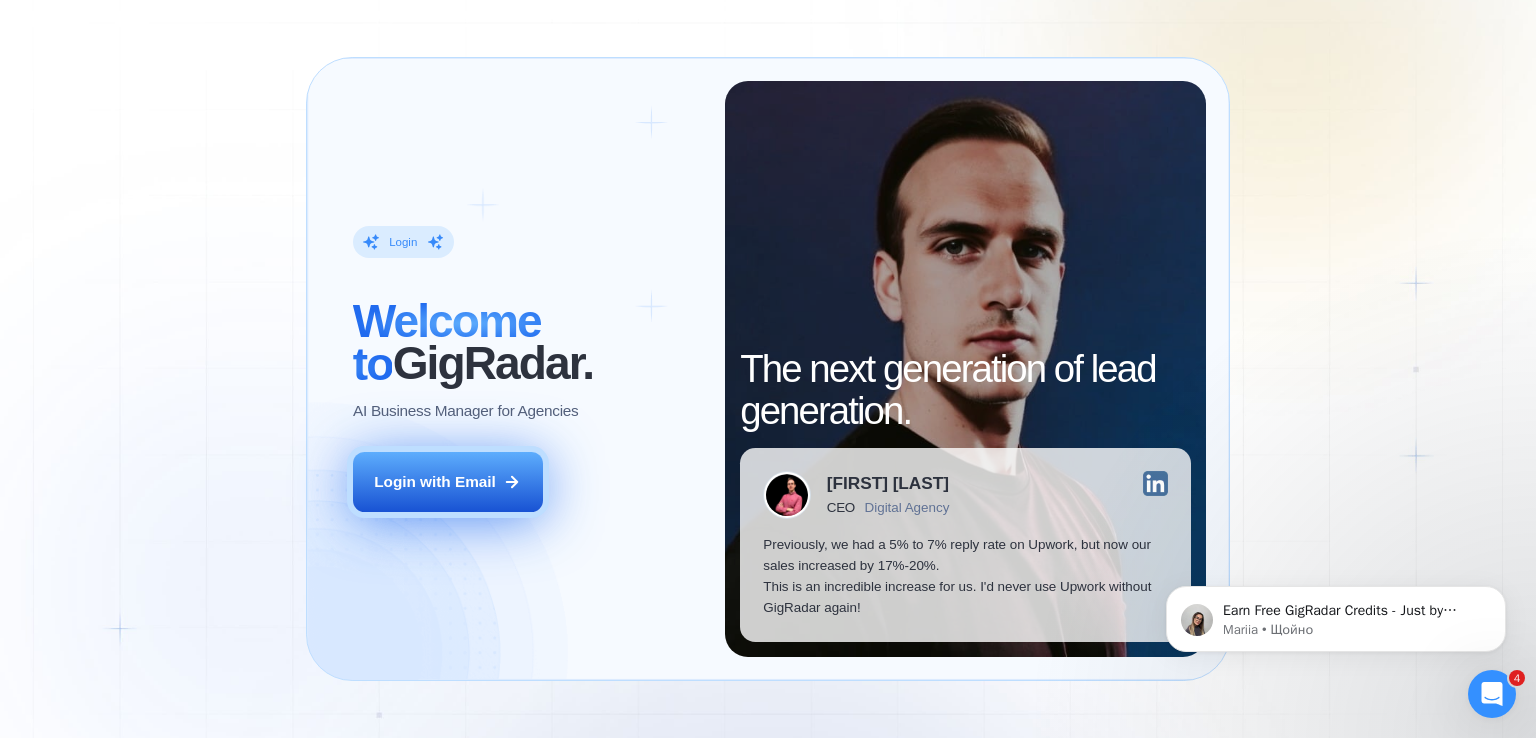 scroll, scrollTop: 0, scrollLeft: 0, axis: both 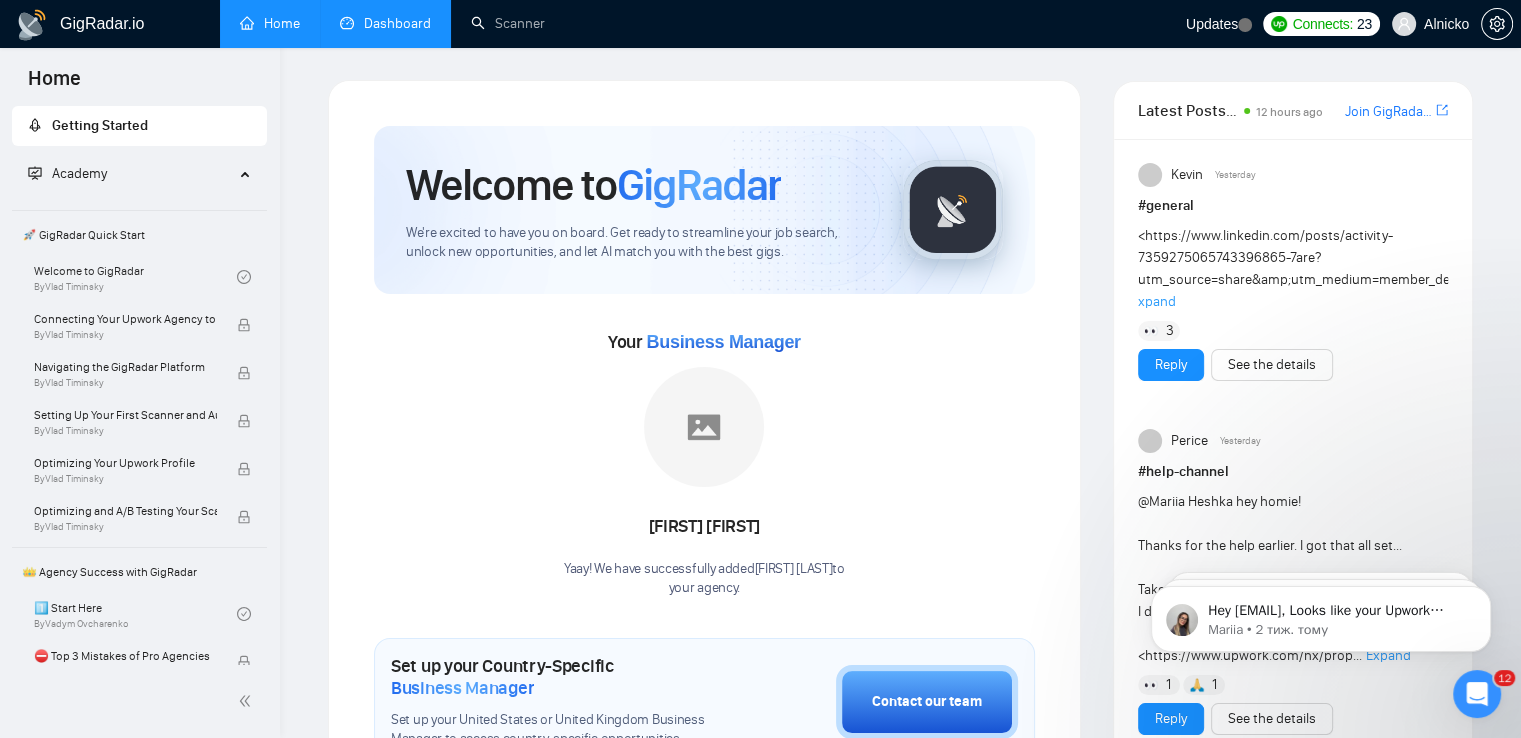 click on "Dashboard" at bounding box center (385, 23) 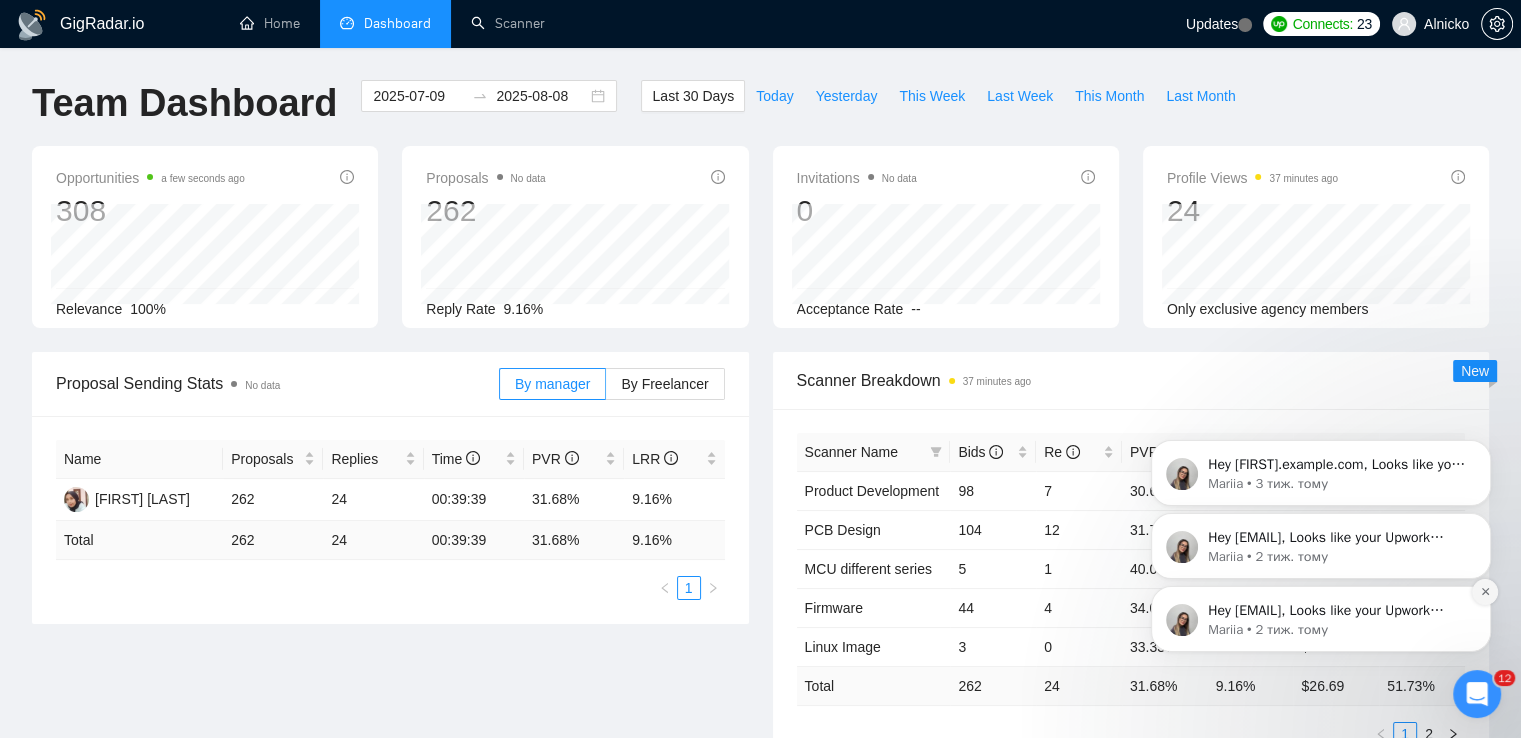 click 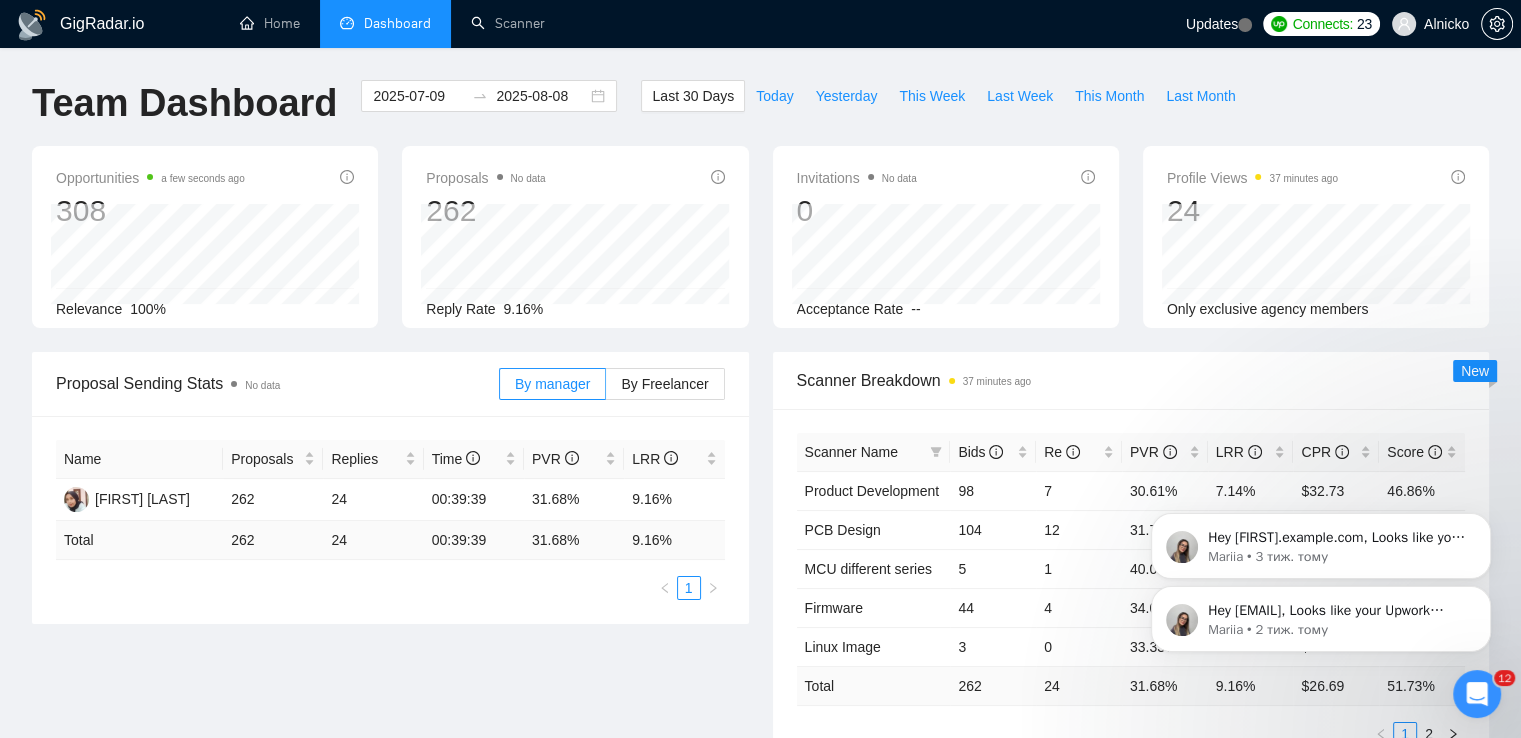 click 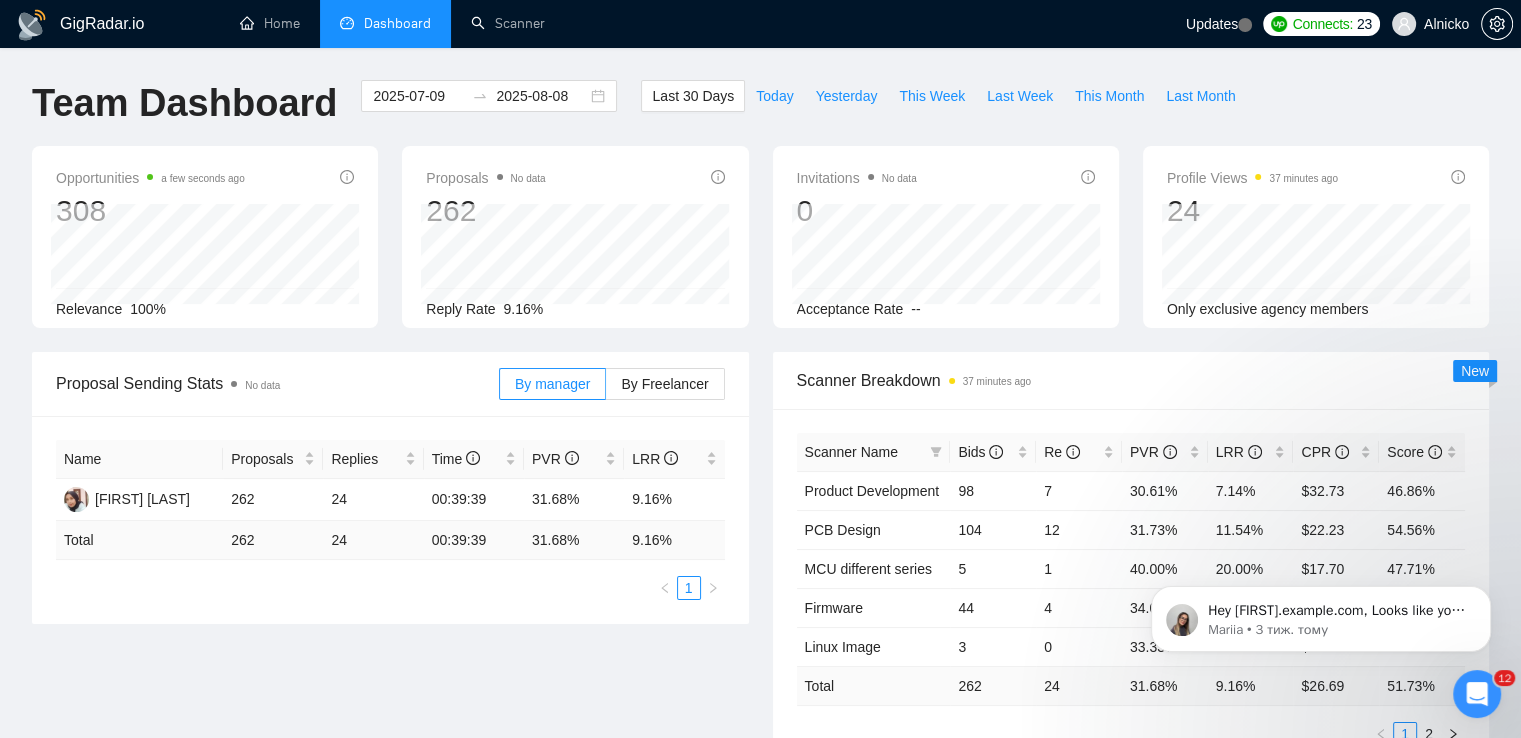 click 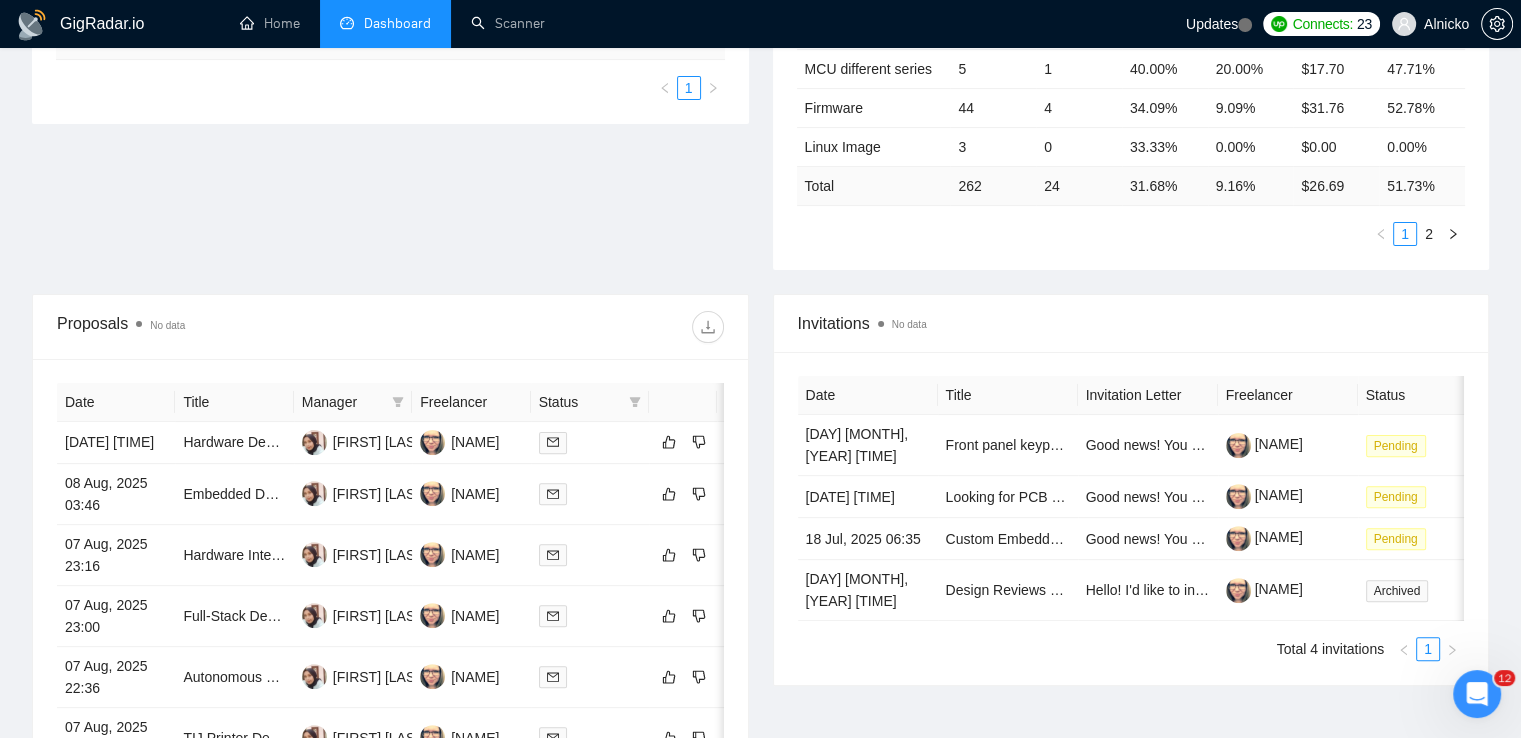 scroll, scrollTop: 0, scrollLeft: 0, axis: both 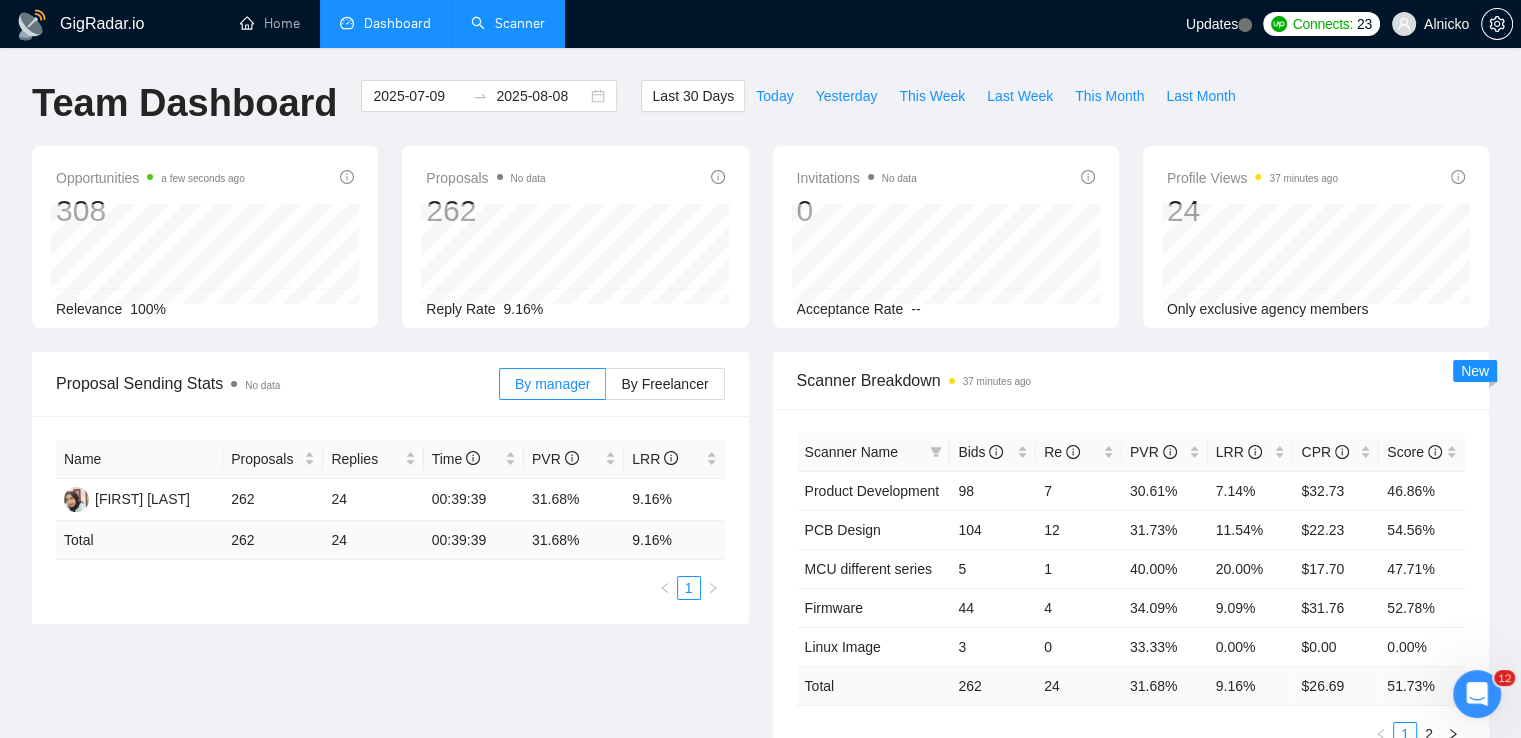 click on "Scanner" at bounding box center (508, 23) 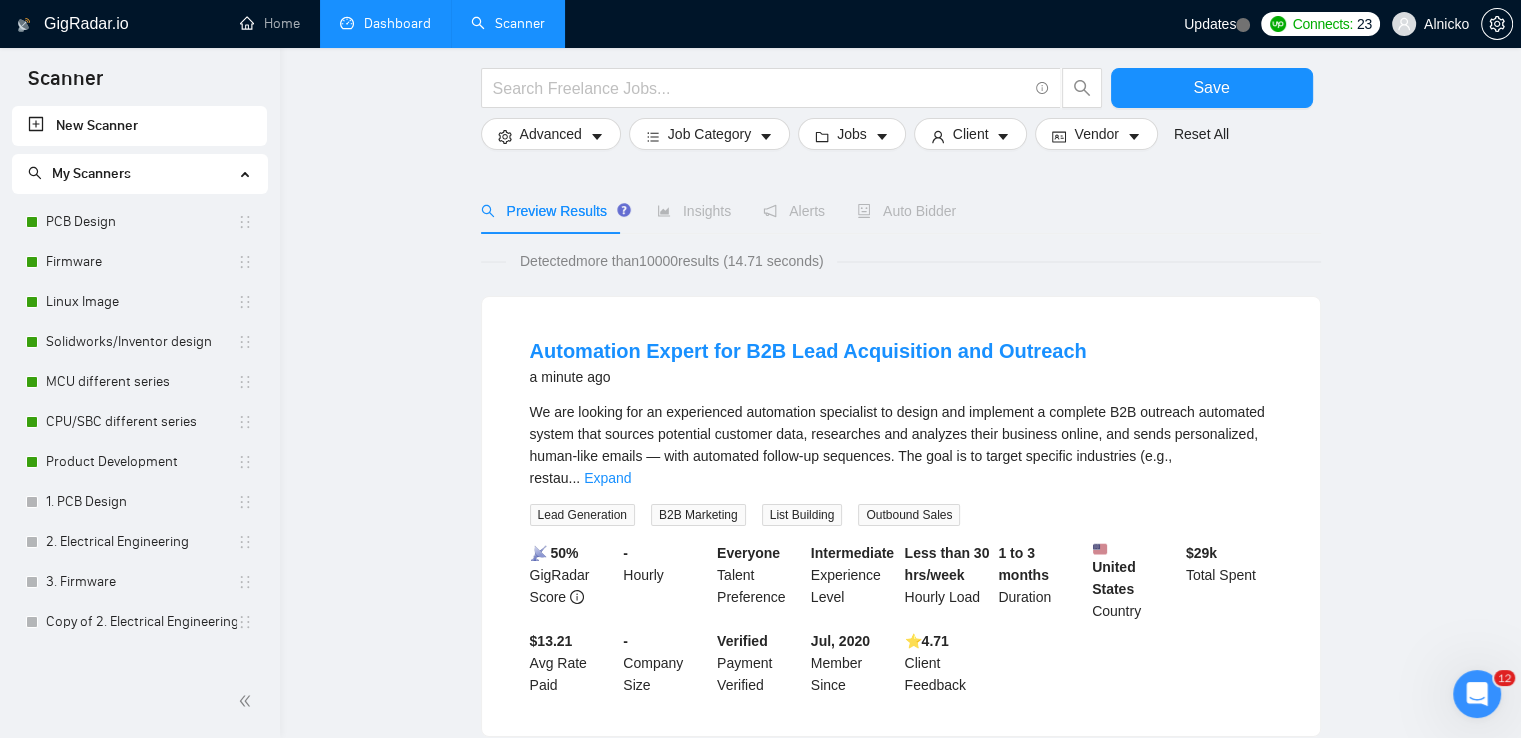 scroll, scrollTop: 0, scrollLeft: 0, axis: both 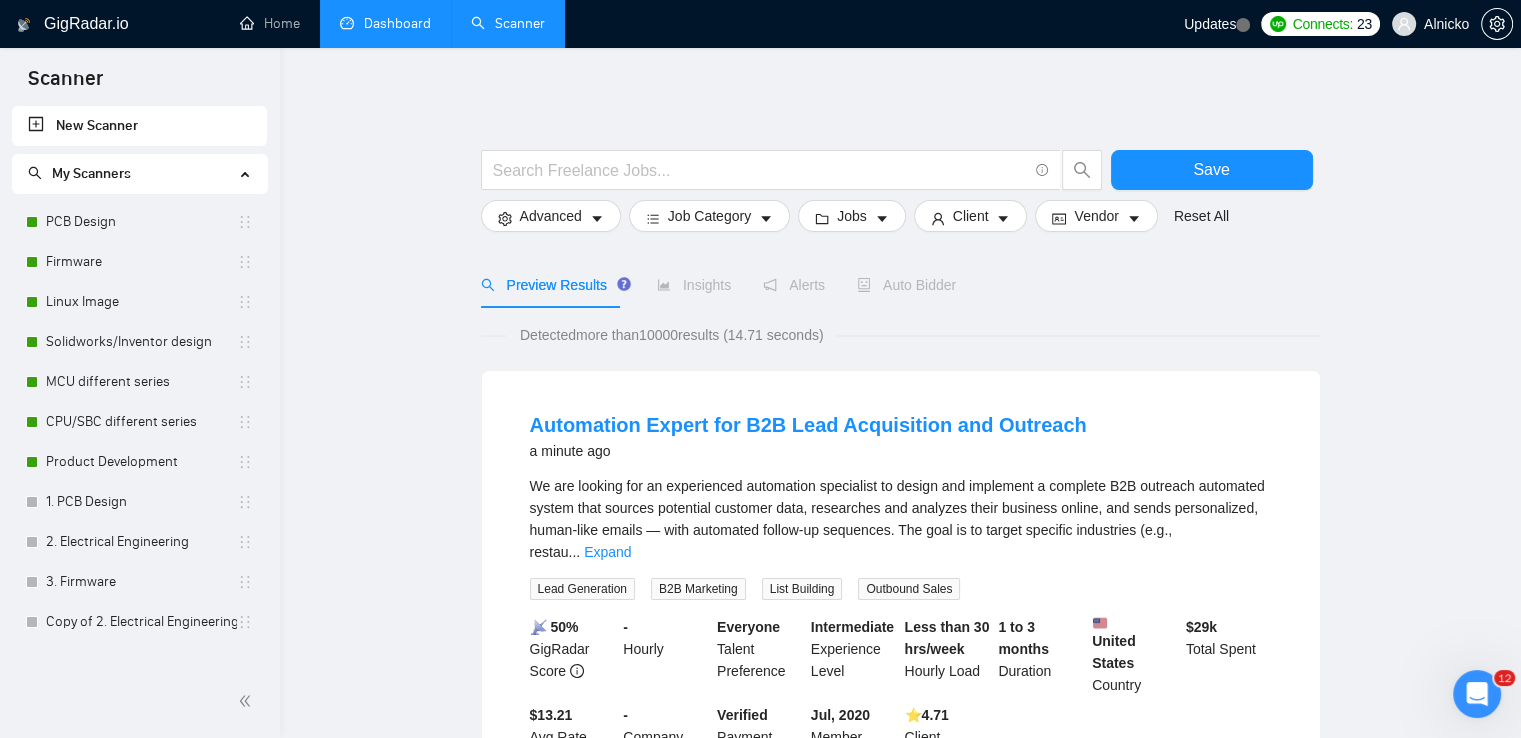 click on "Auto Bidder" at bounding box center [906, 285] 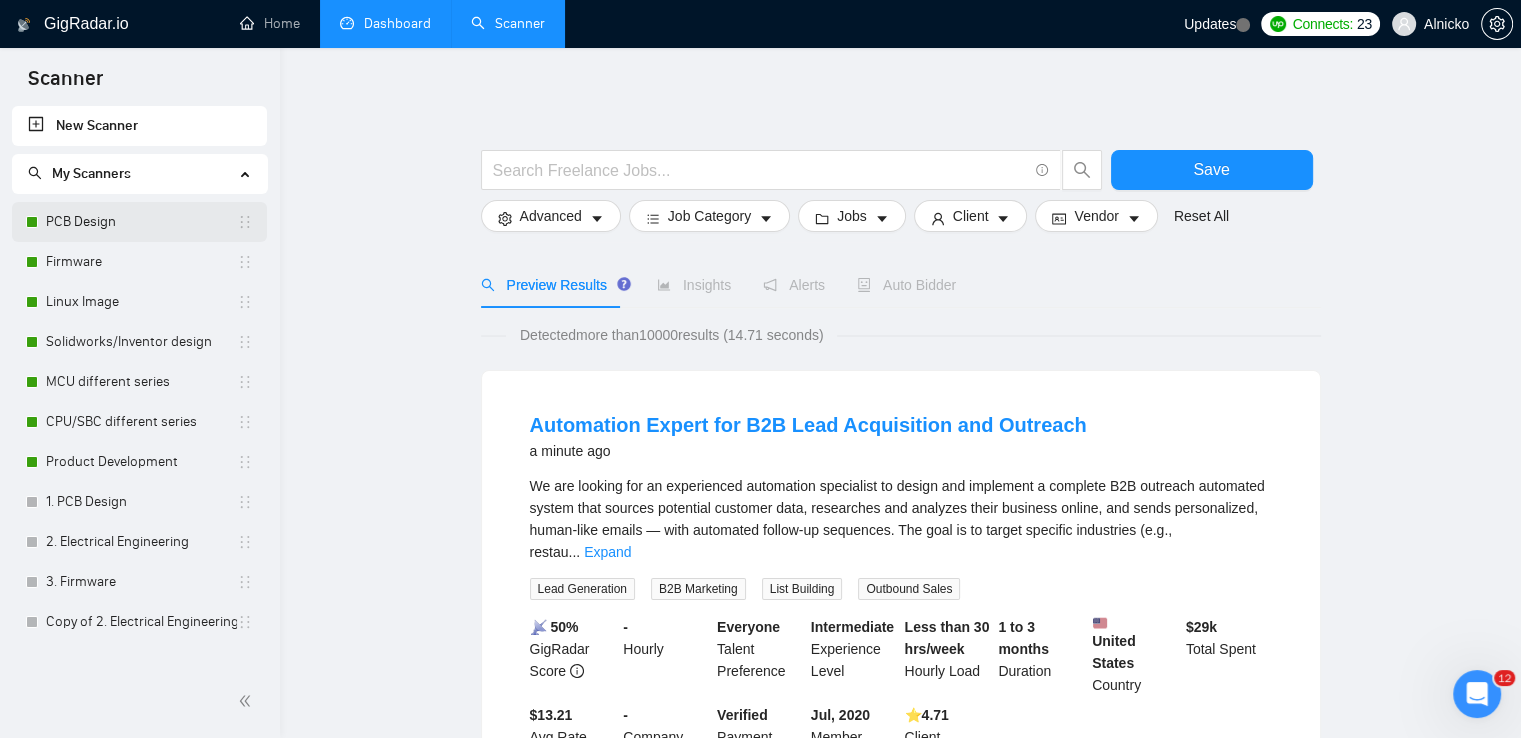 click on "PCB Design" at bounding box center (141, 222) 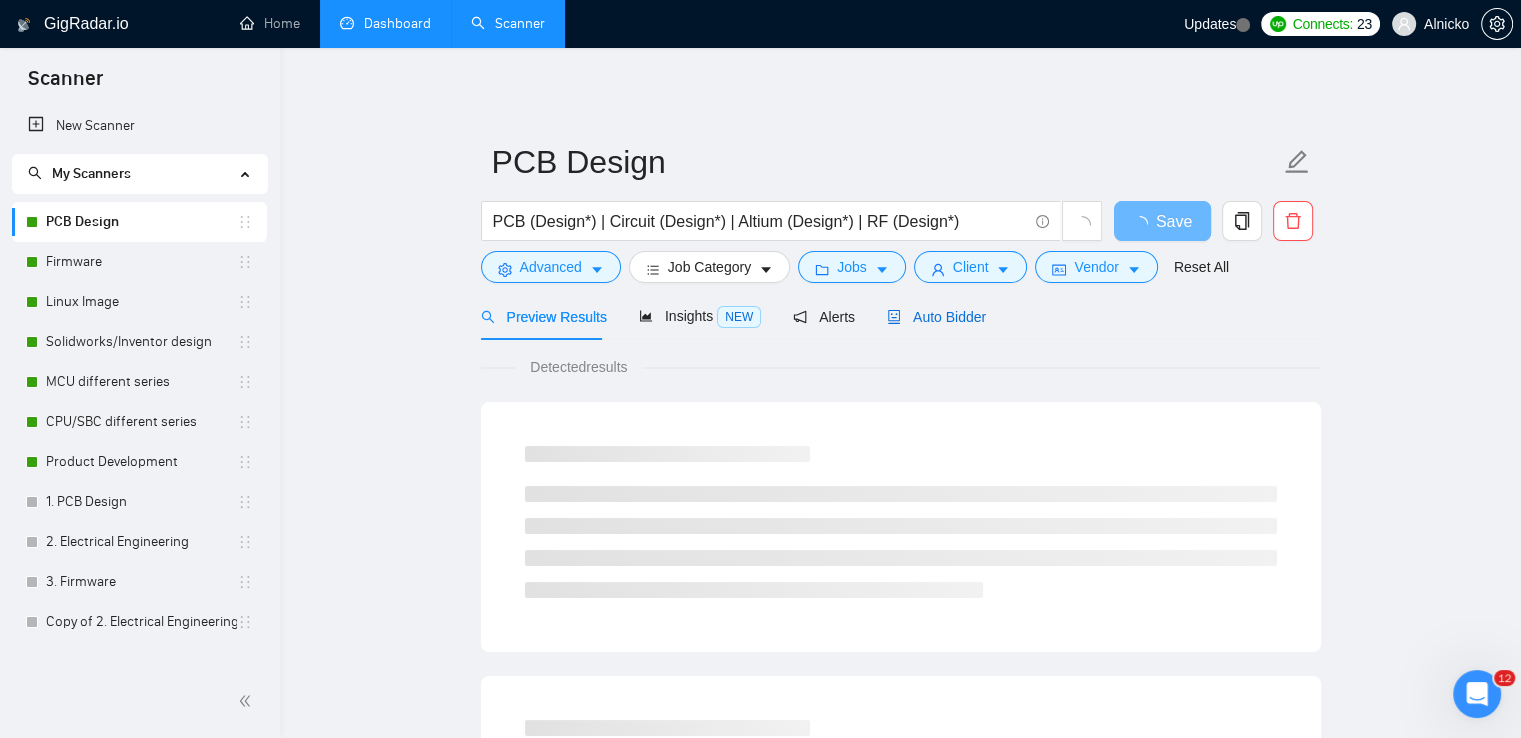 click on "Auto Bidder" at bounding box center [936, 317] 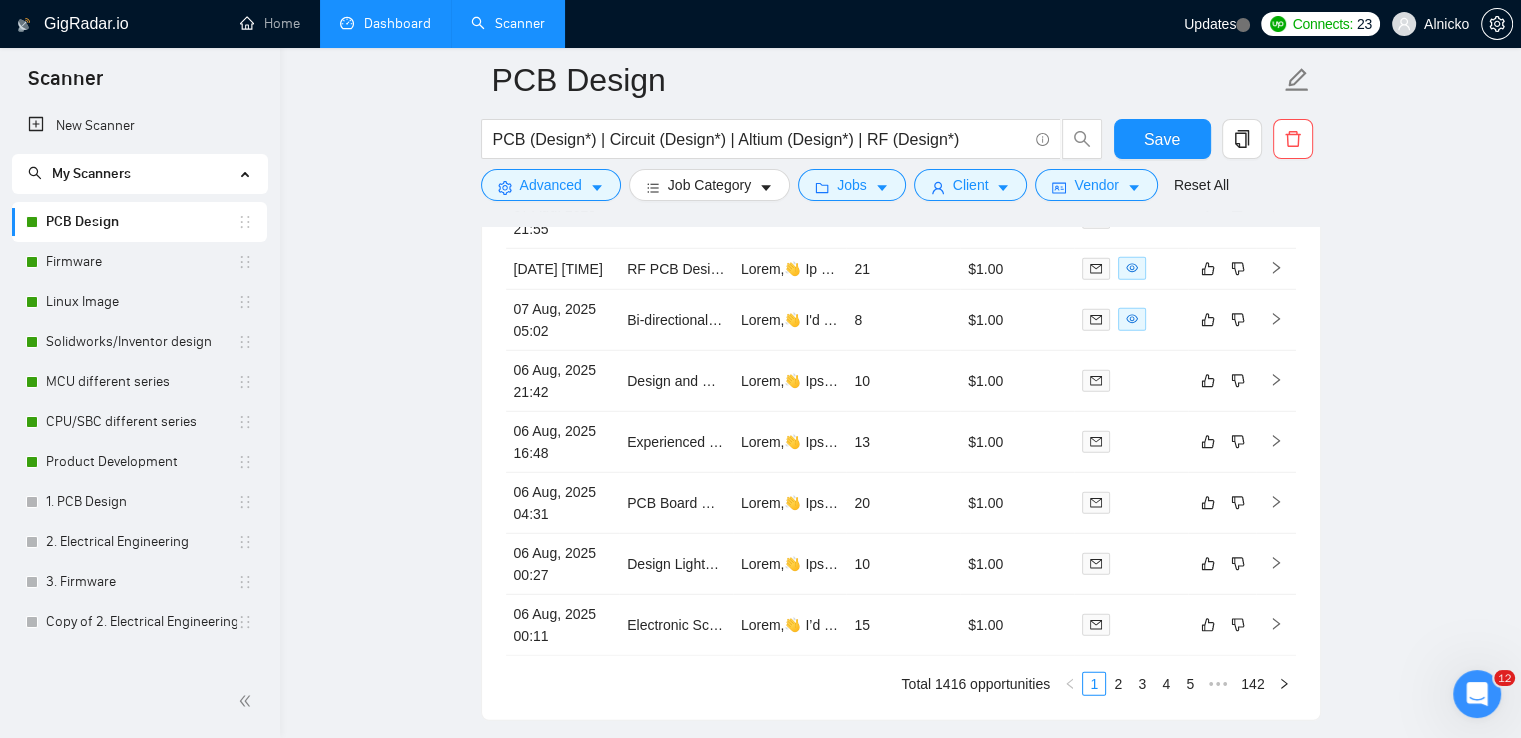 scroll, scrollTop: 5697, scrollLeft: 0, axis: vertical 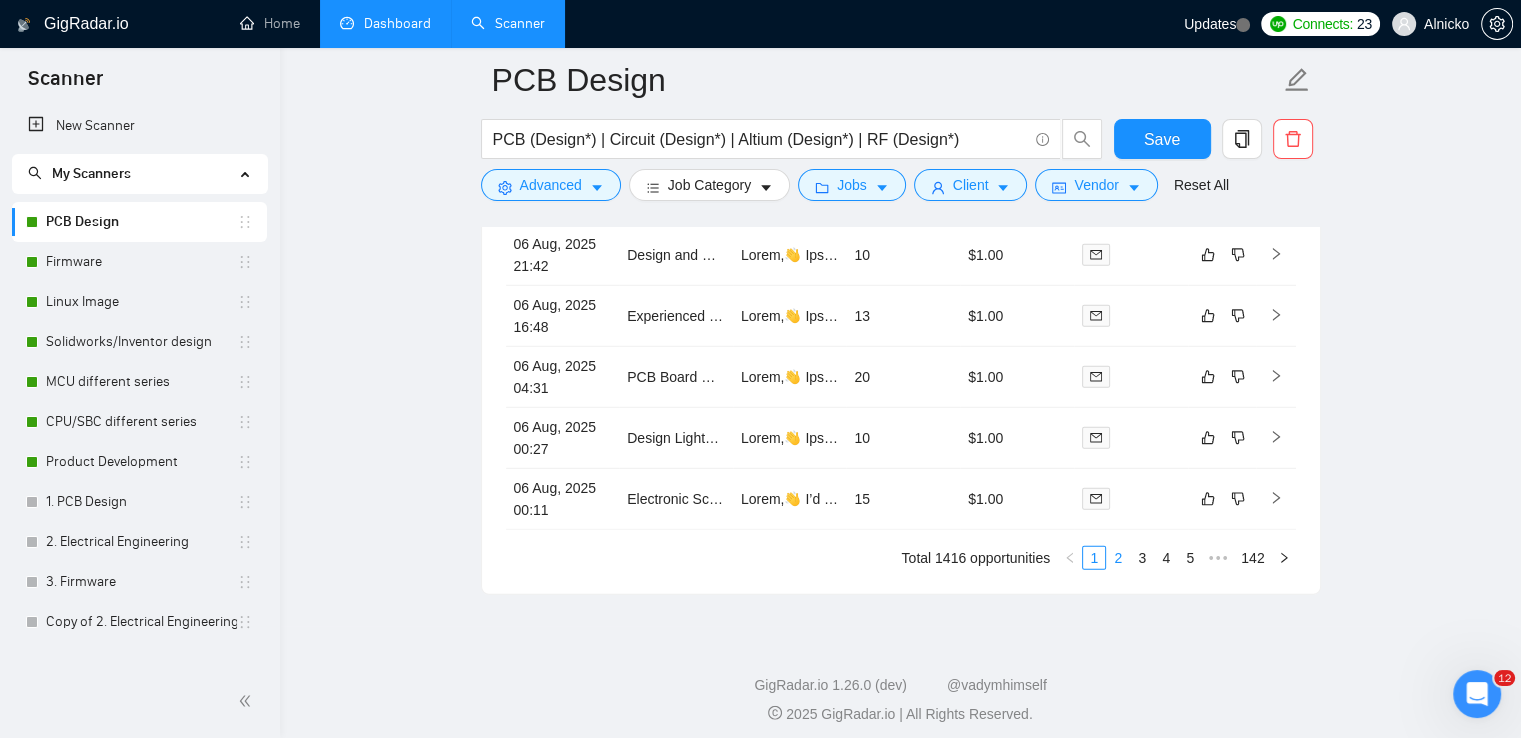 click on "2" at bounding box center [1118, 558] 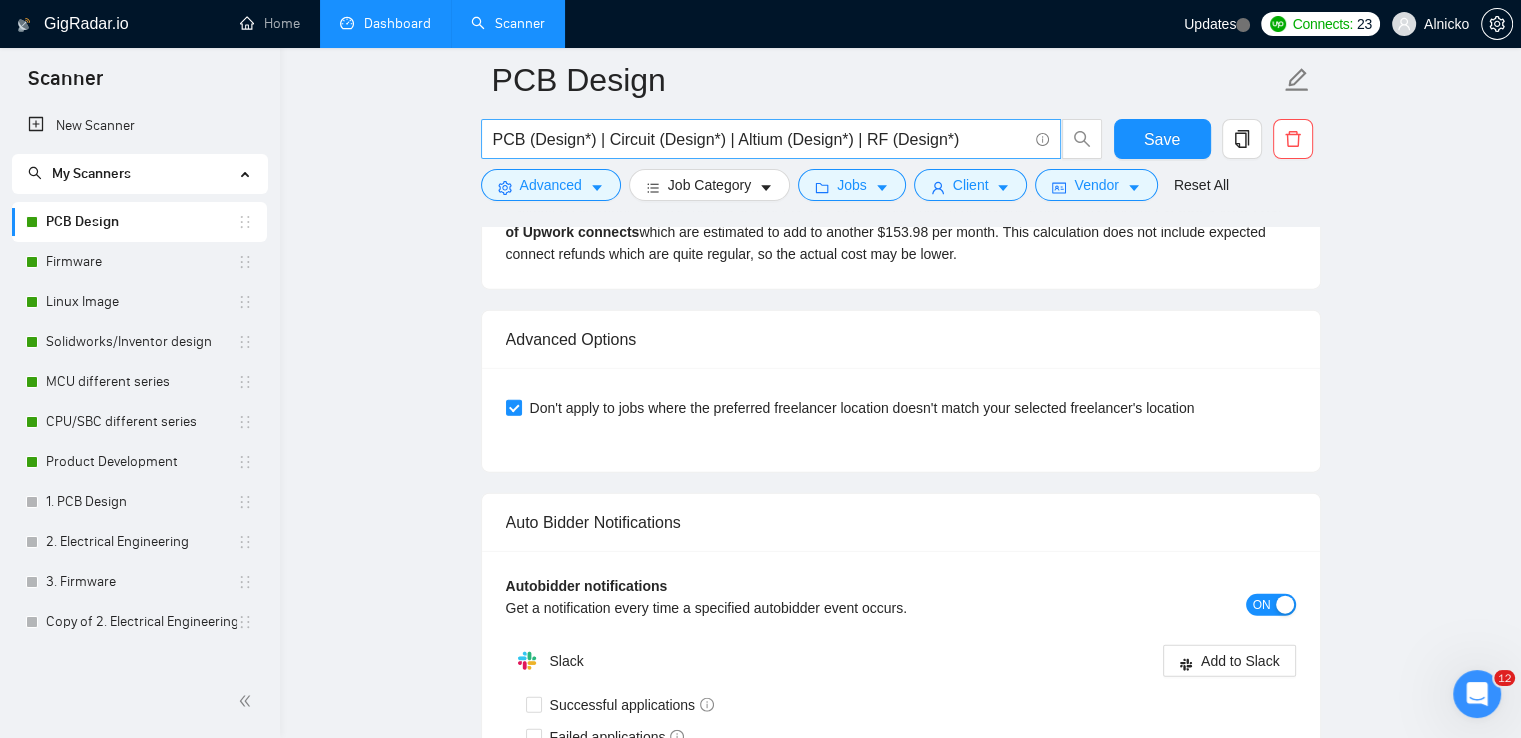 scroll, scrollTop: 4297, scrollLeft: 0, axis: vertical 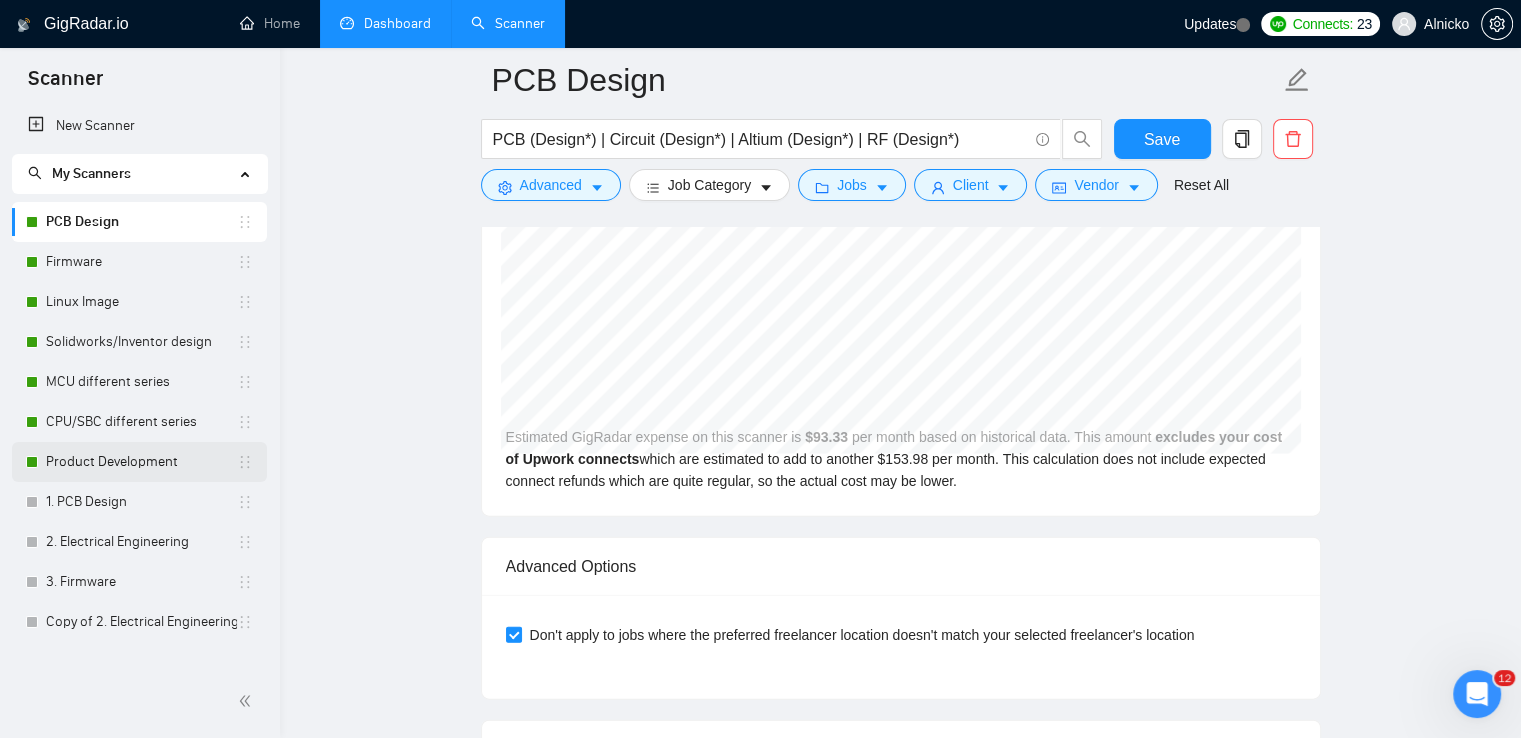 click on "Product Development" at bounding box center (141, 462) 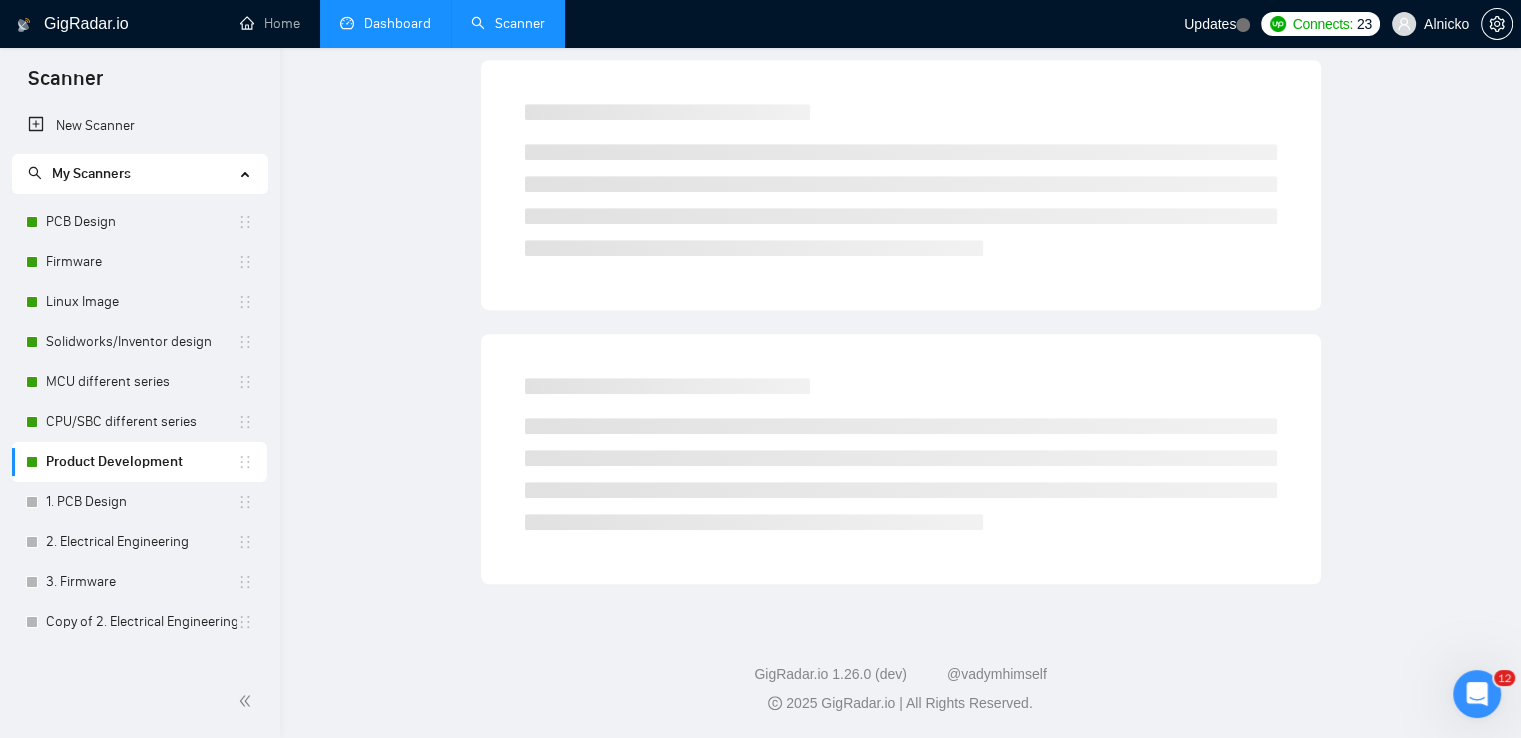 scroll, scrollTop: 0, scrollLeft: 0, axis: both 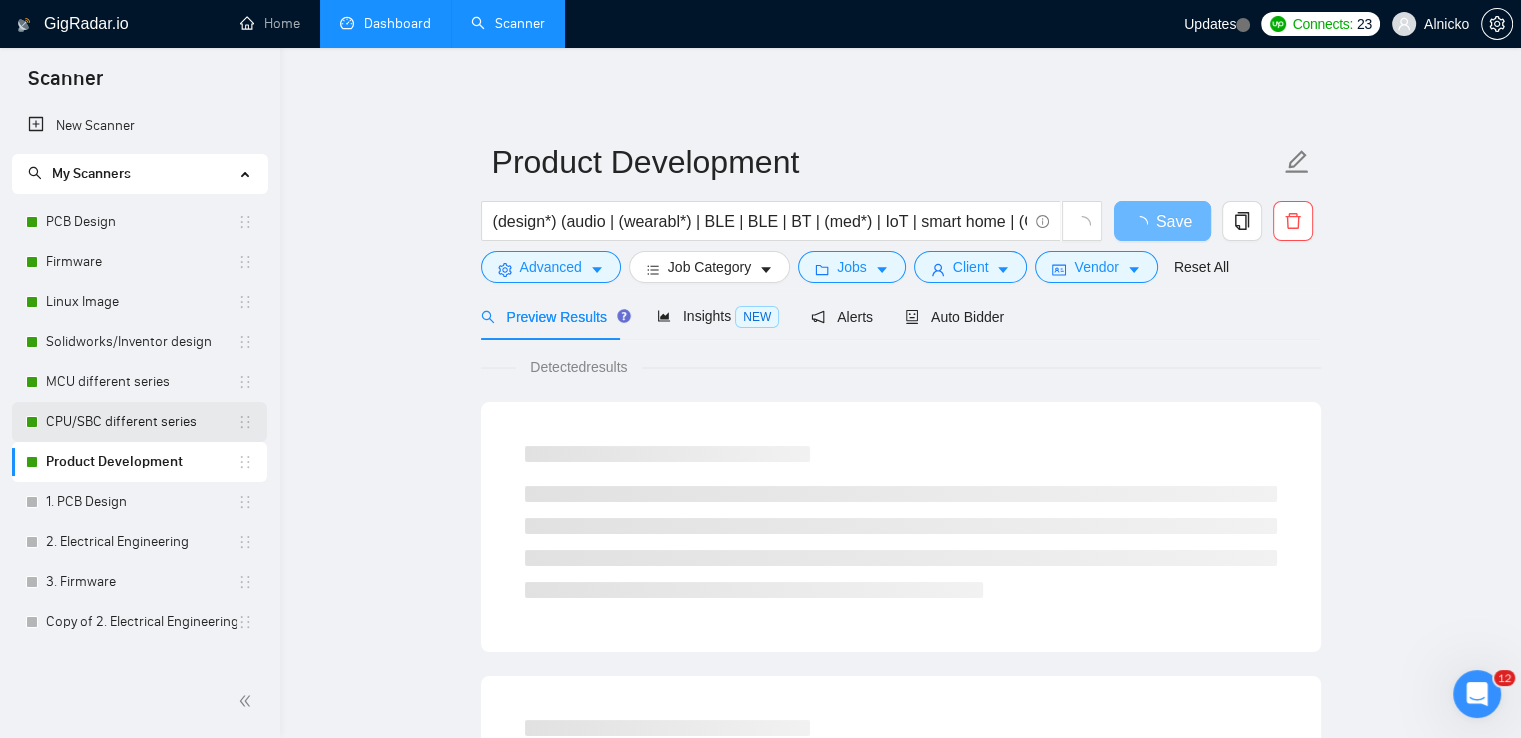 click on "CPU/SBC different series" at bounding box center [141, 422] 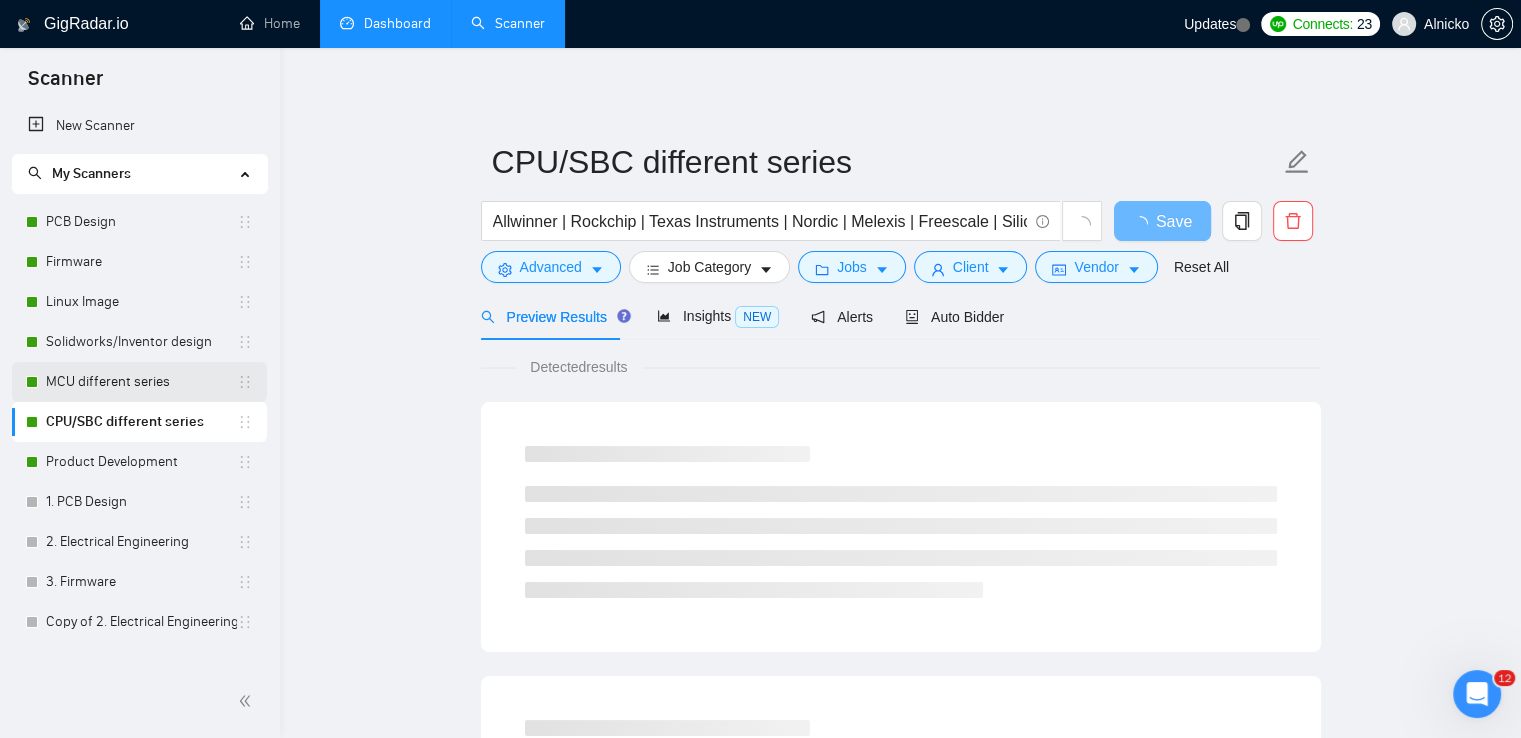 click on "MCU different series" at bounding box center [141, 382] 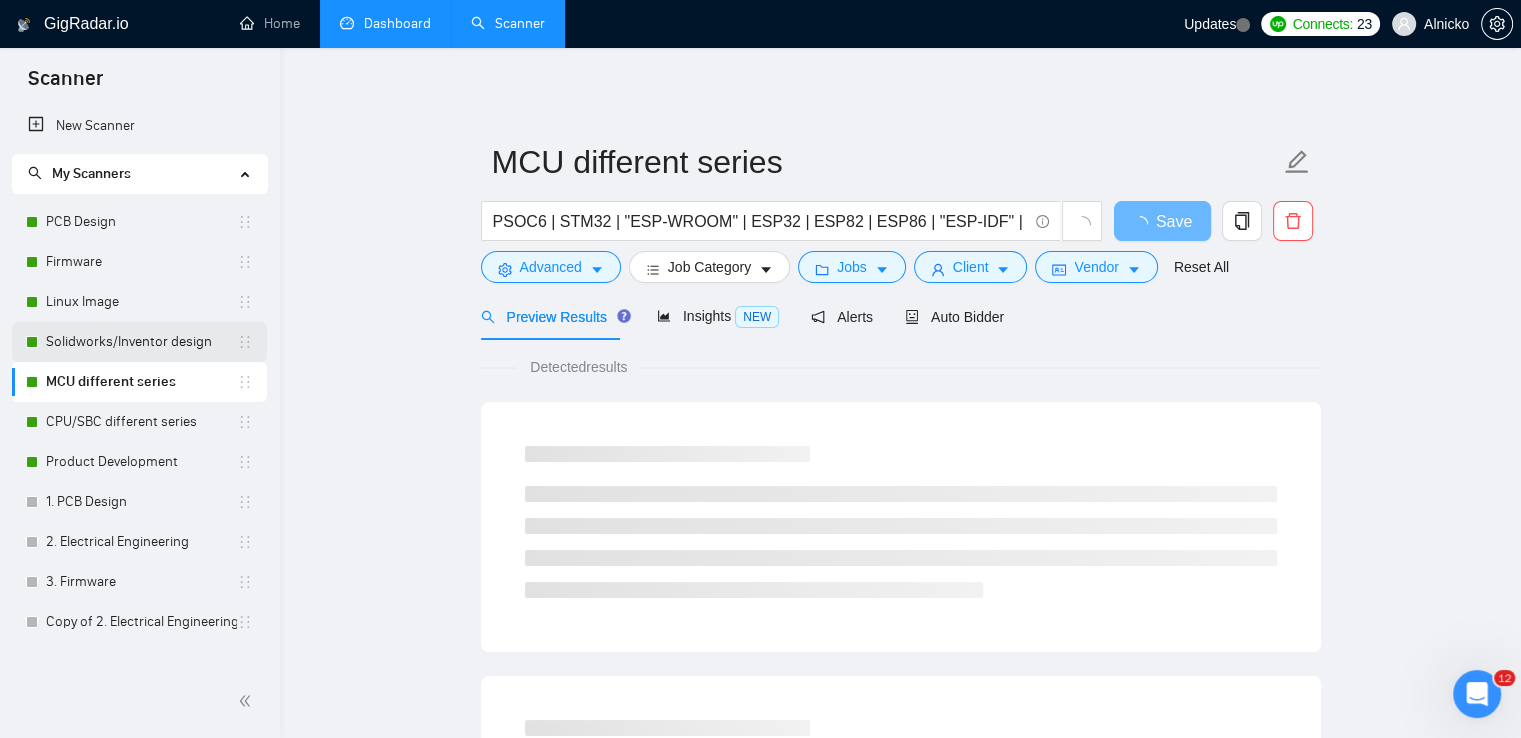 click on "Solidworks/Inventor design" at bounding box center [141, 342] 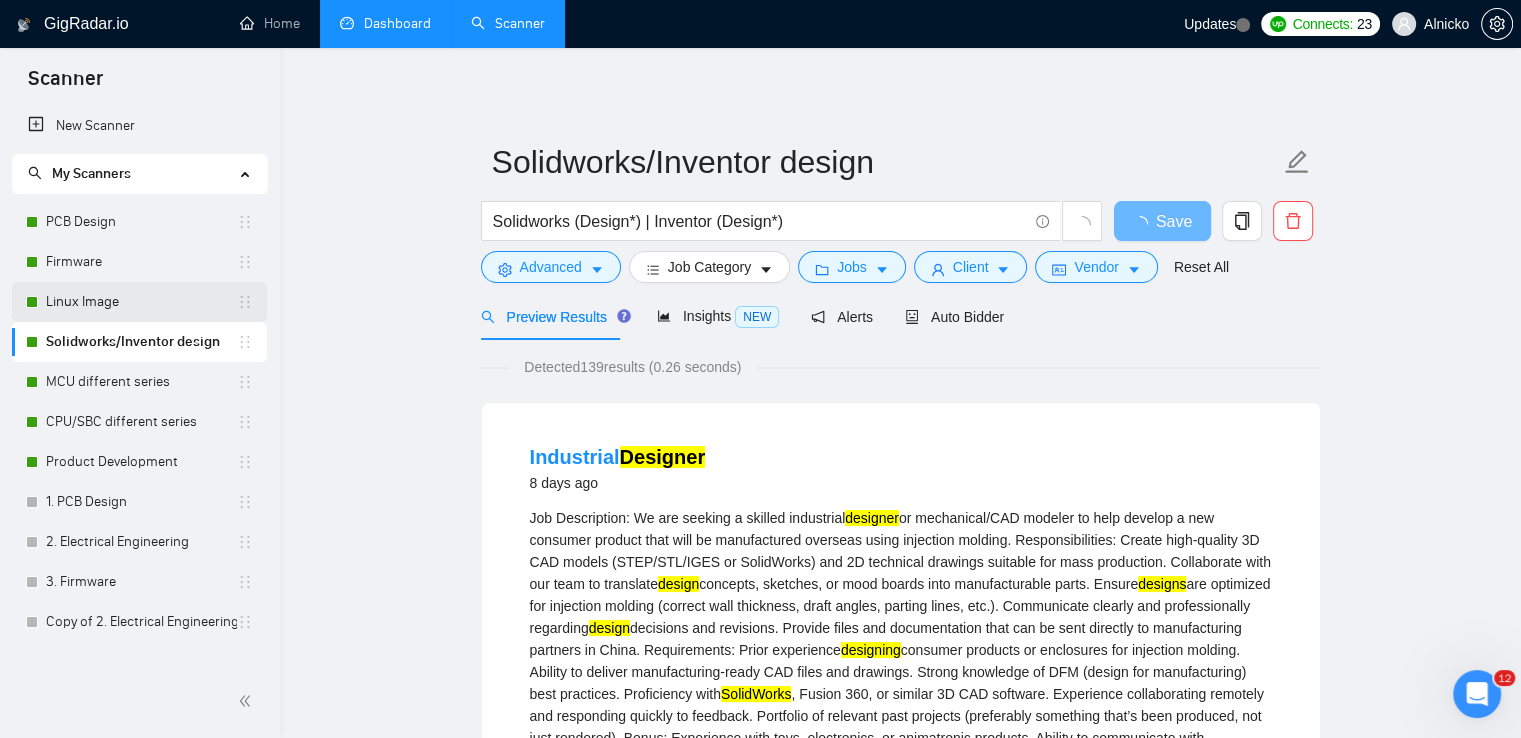 click on "Linux Image" at bounding box center [141, 302] 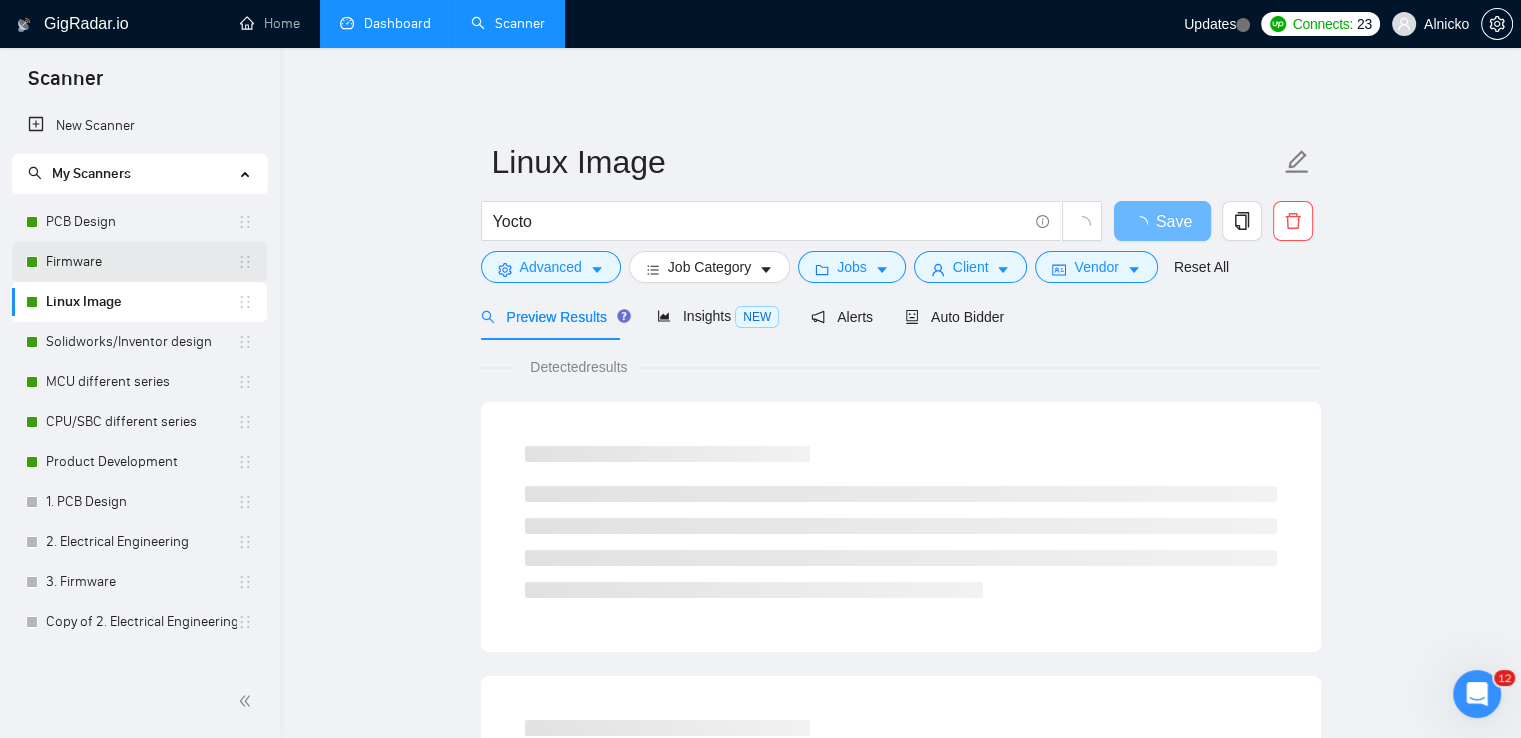 click on "Firmware" at bounding box center [141, 262] 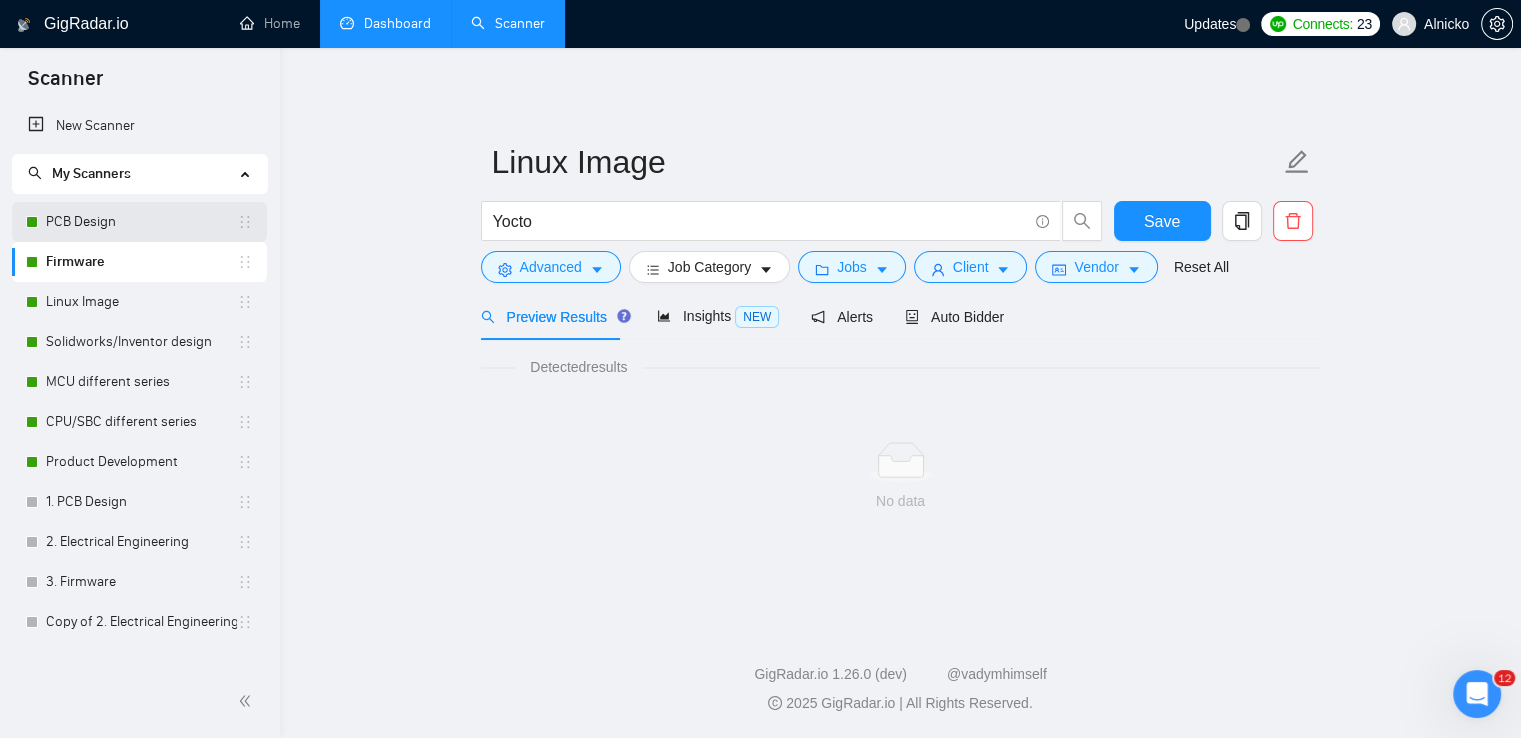 click on "PCB Design" at bounding box center (141, 222) 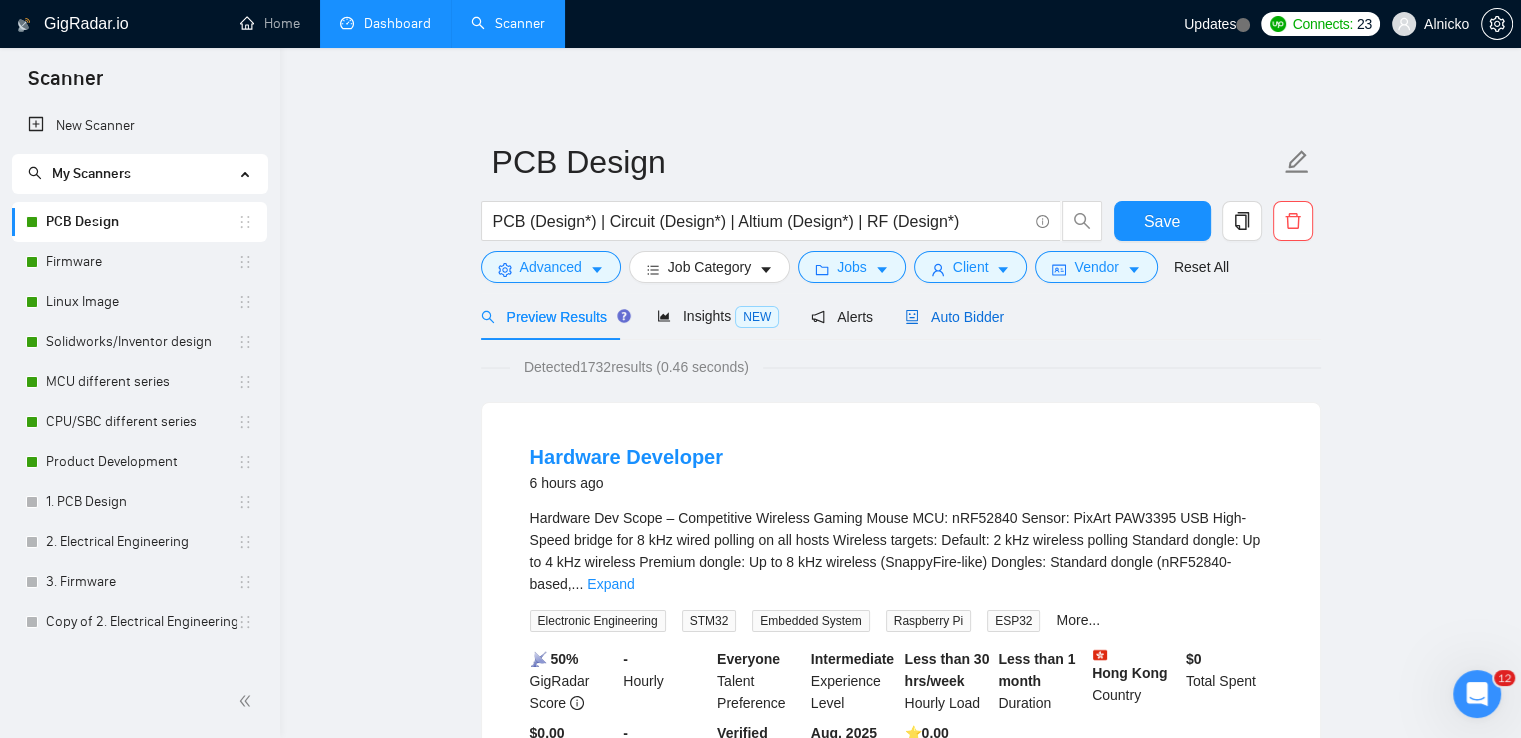 click on "Auto Bidder" at bounding box center (954, 317) 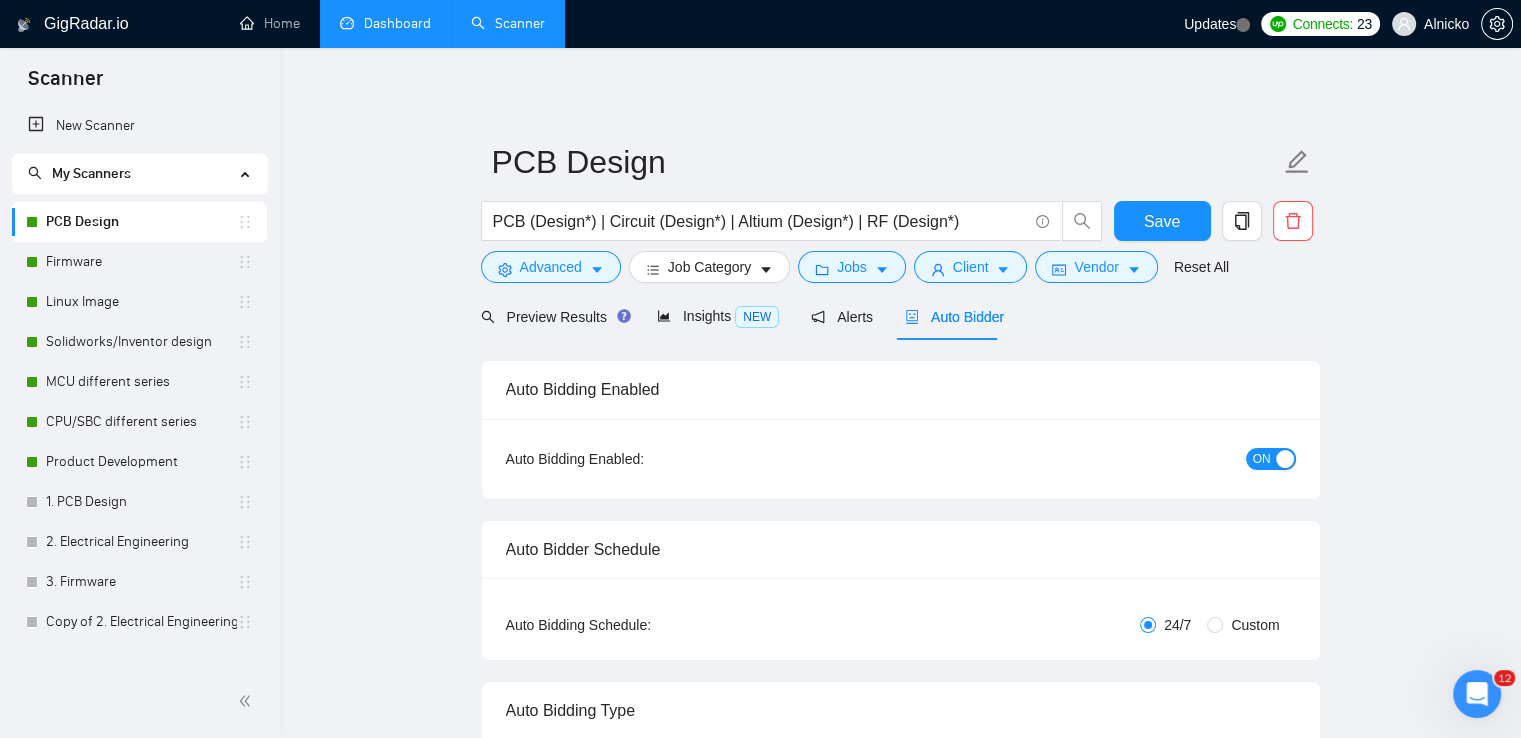 type 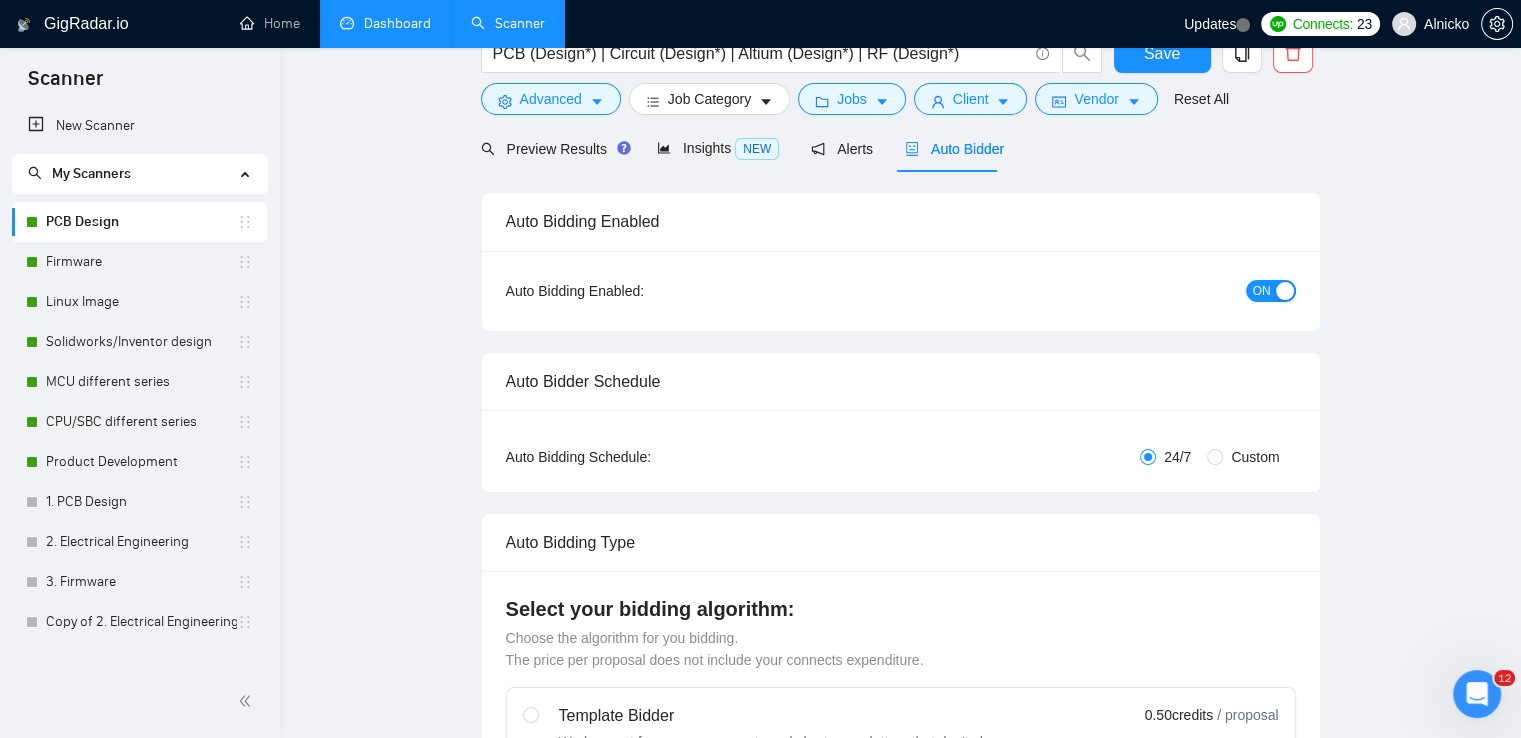 scroll, scrollTop: 0, scrollLeft: 0, axis: both 